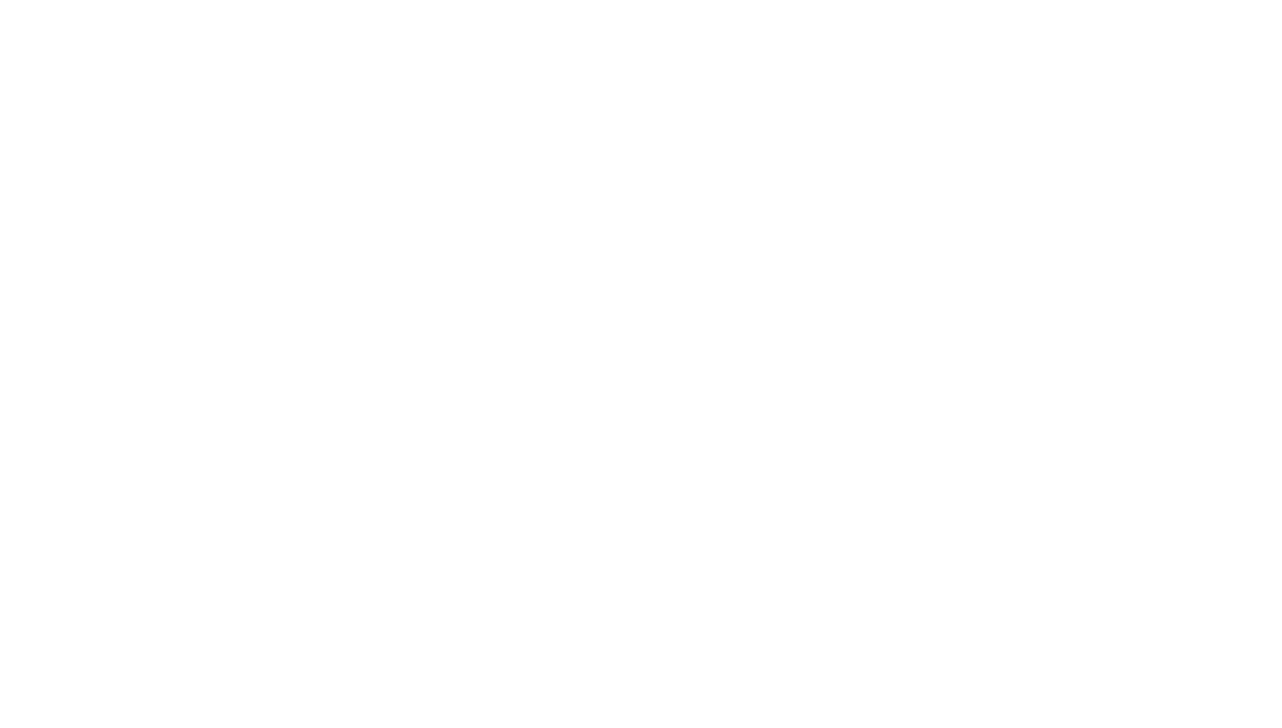 scroll, scrollTop: 0, scrollLeft: 0, axis: both 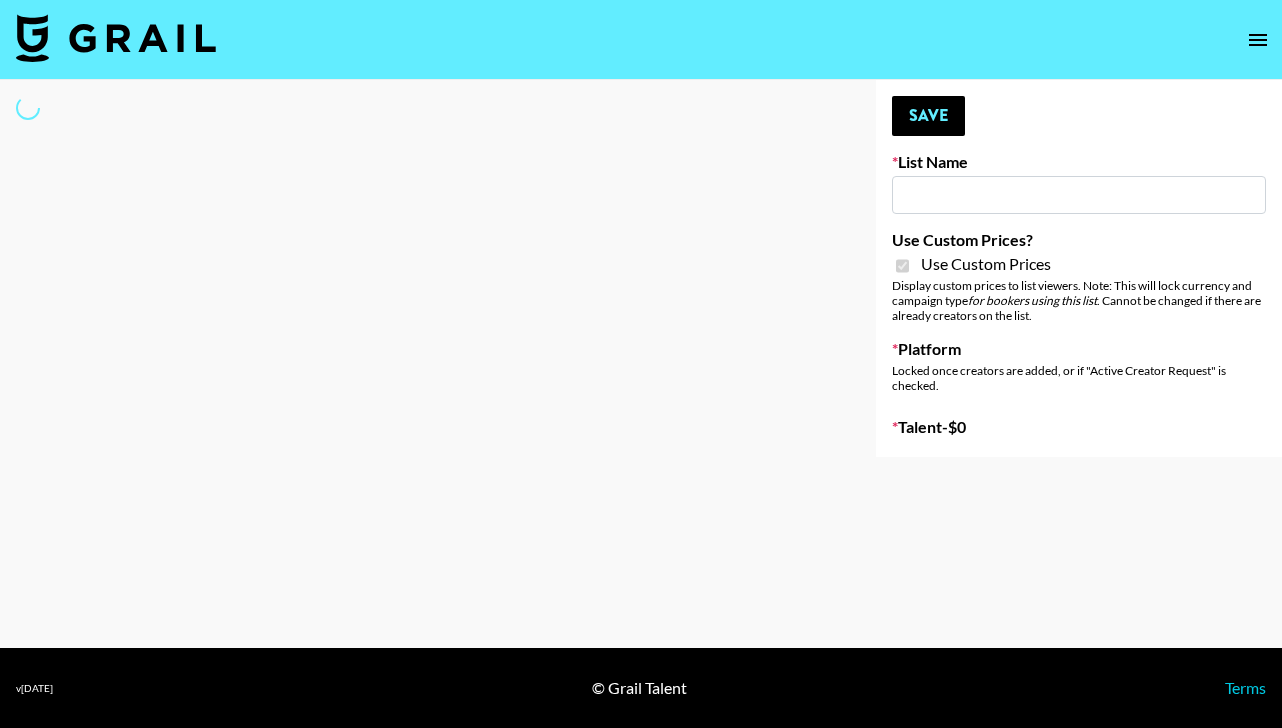 select on "Brand" 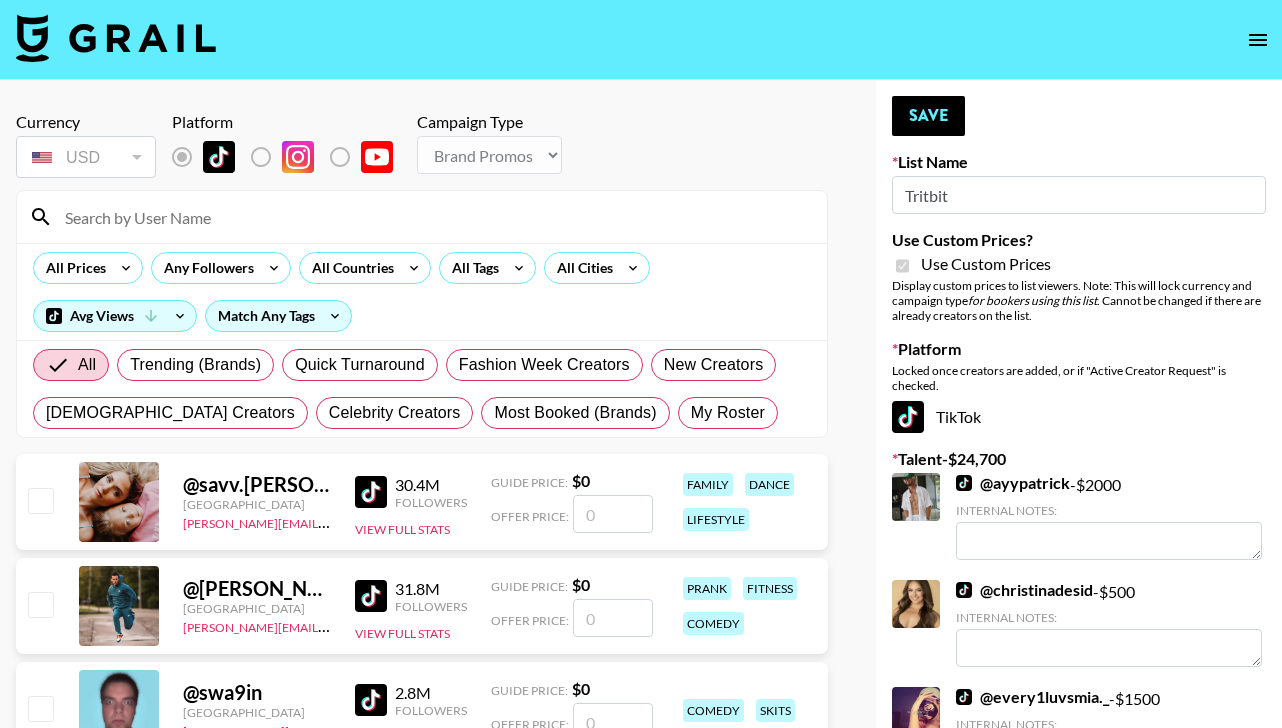 type on "Tritbit" 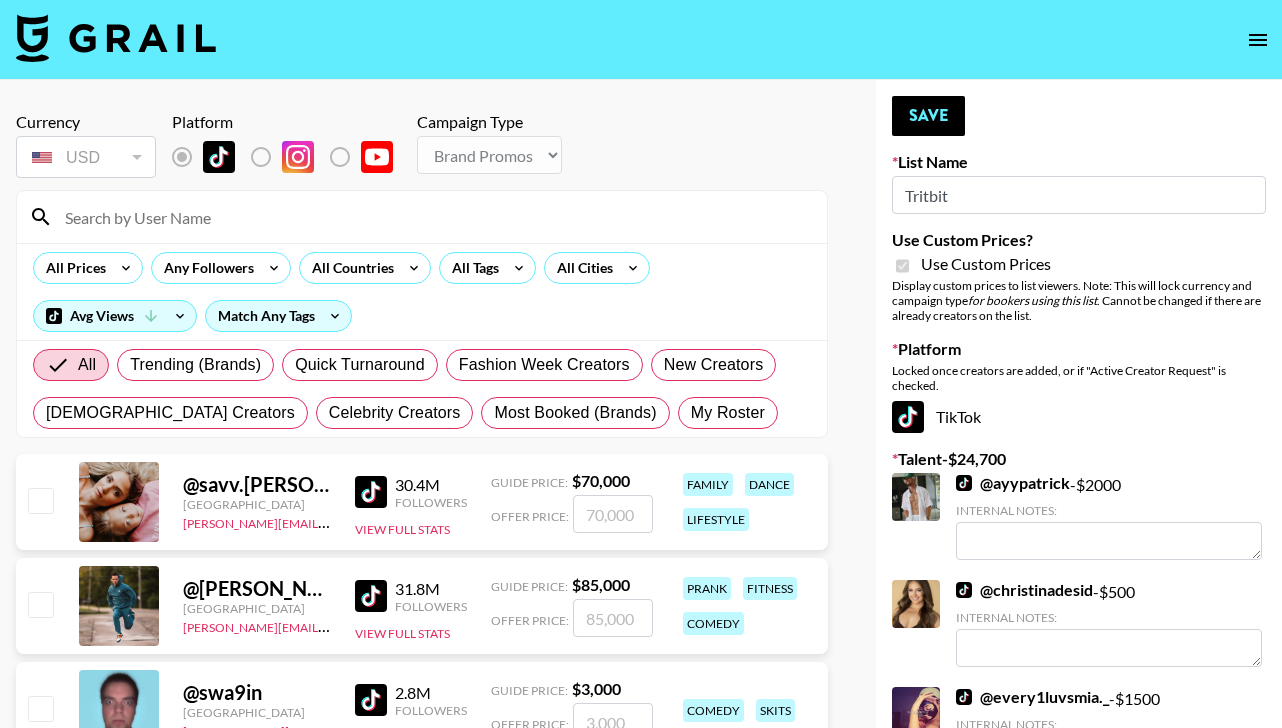 click at bounding box center (434, 217) 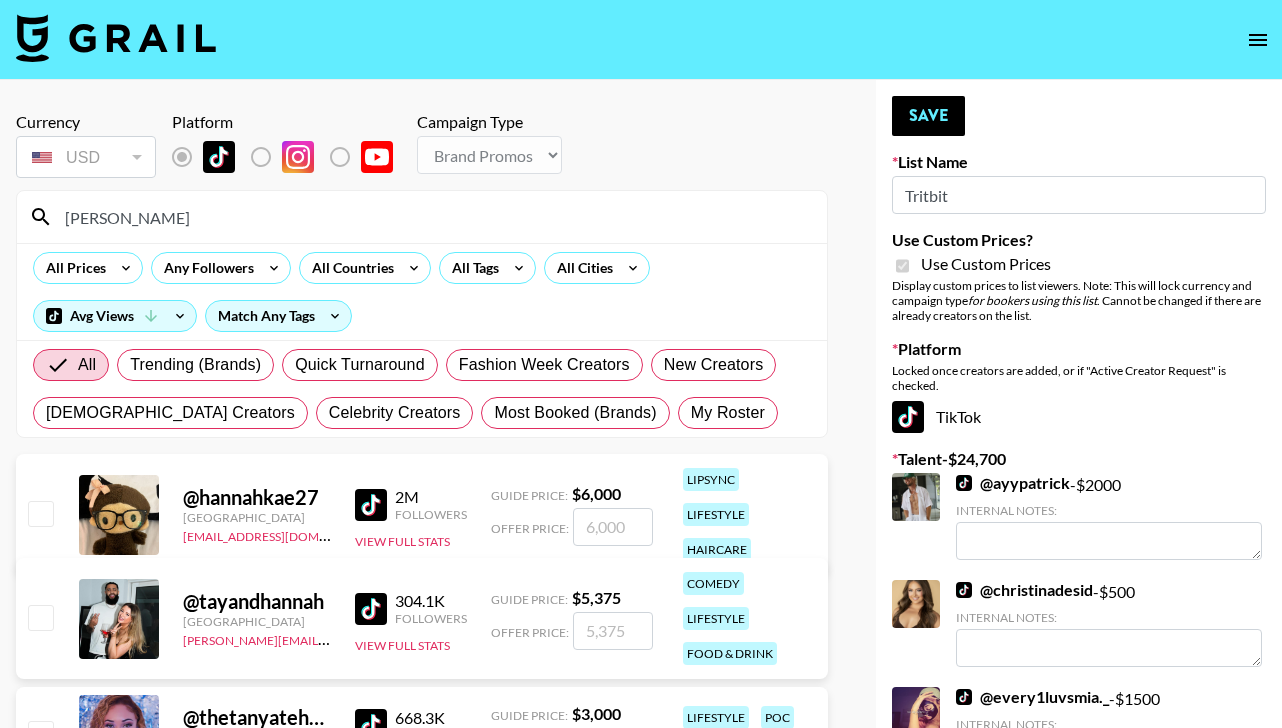 type on "hannaa" 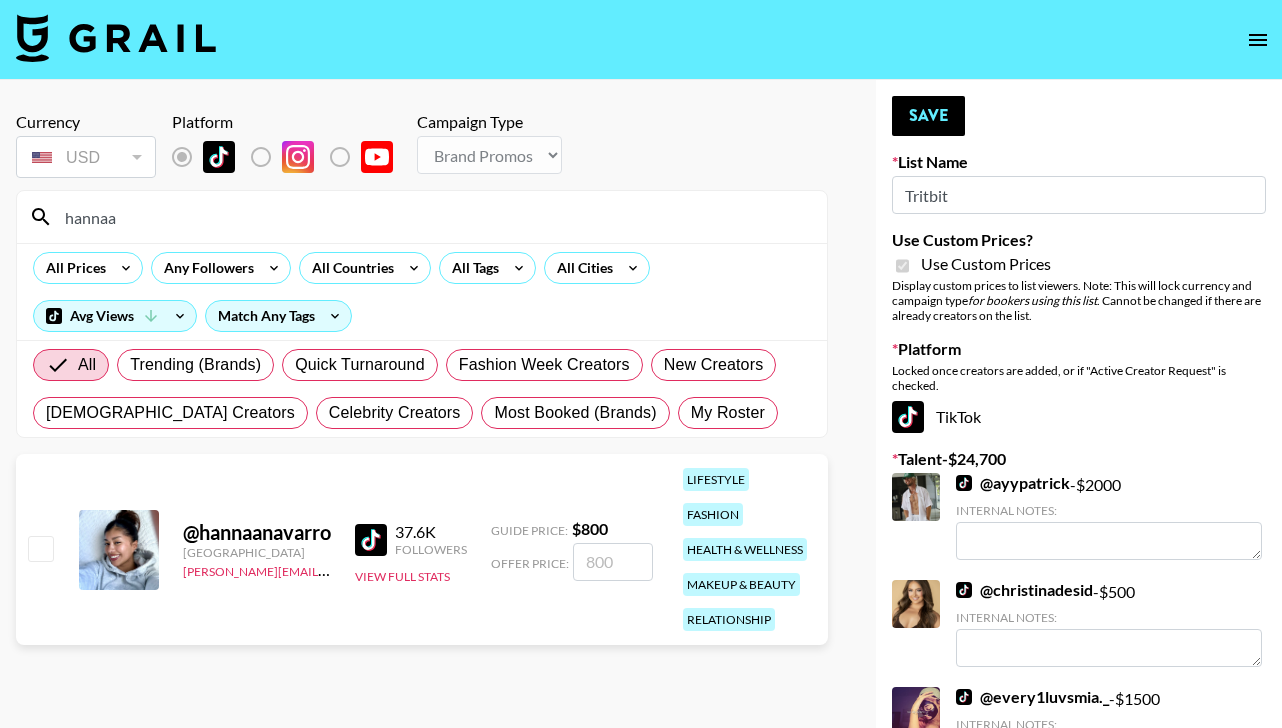 click at bounding box center (40, 548) 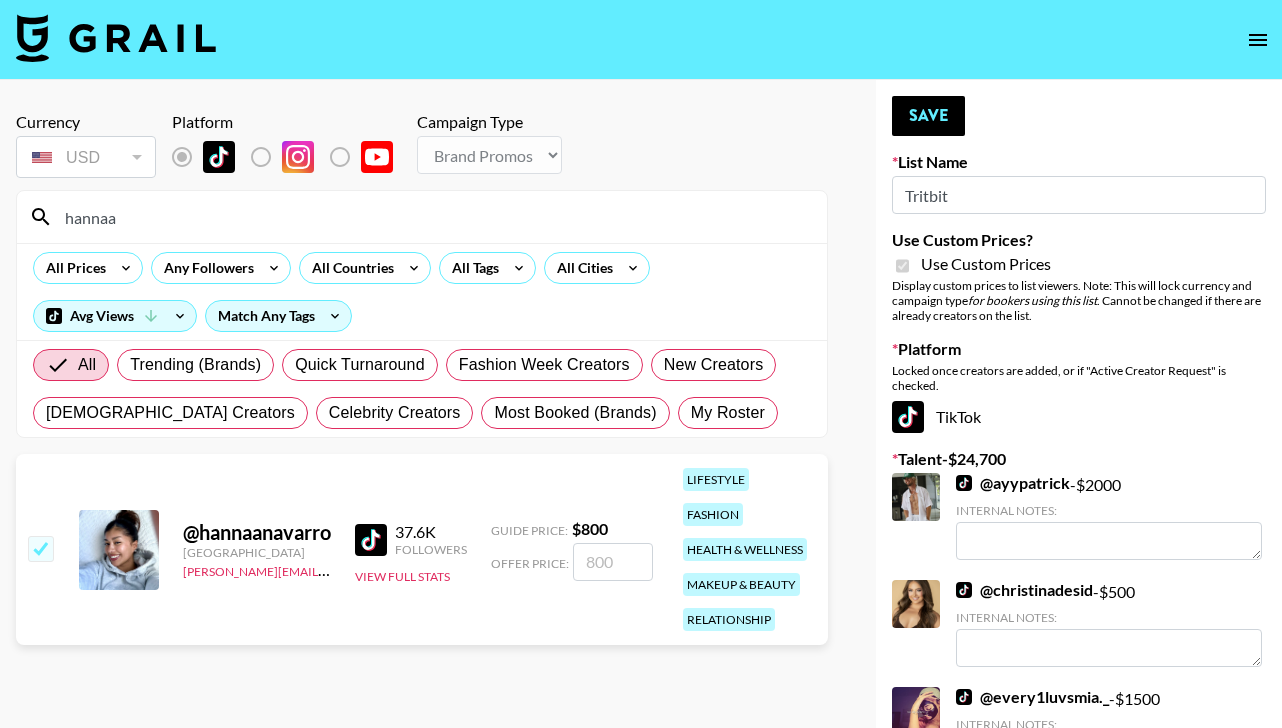 checkbox on "true" 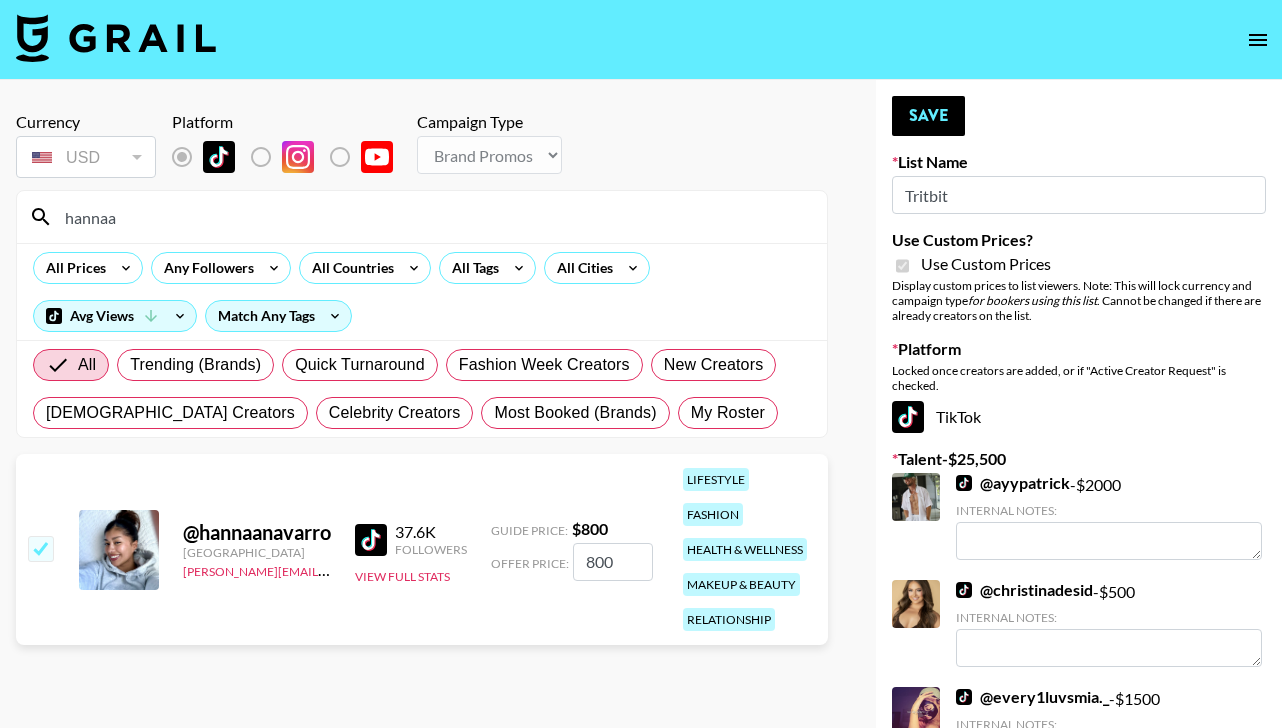 click on "800" at bounding box center [613, 562] 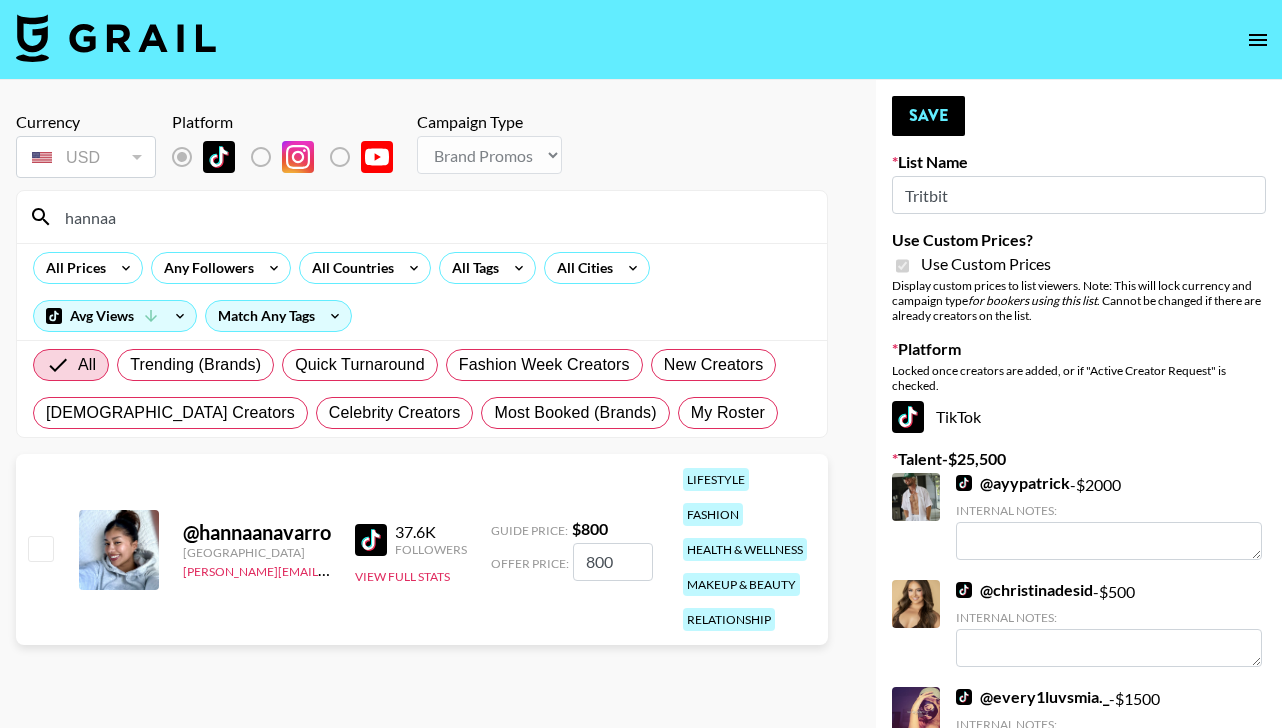 checkbox on "false" 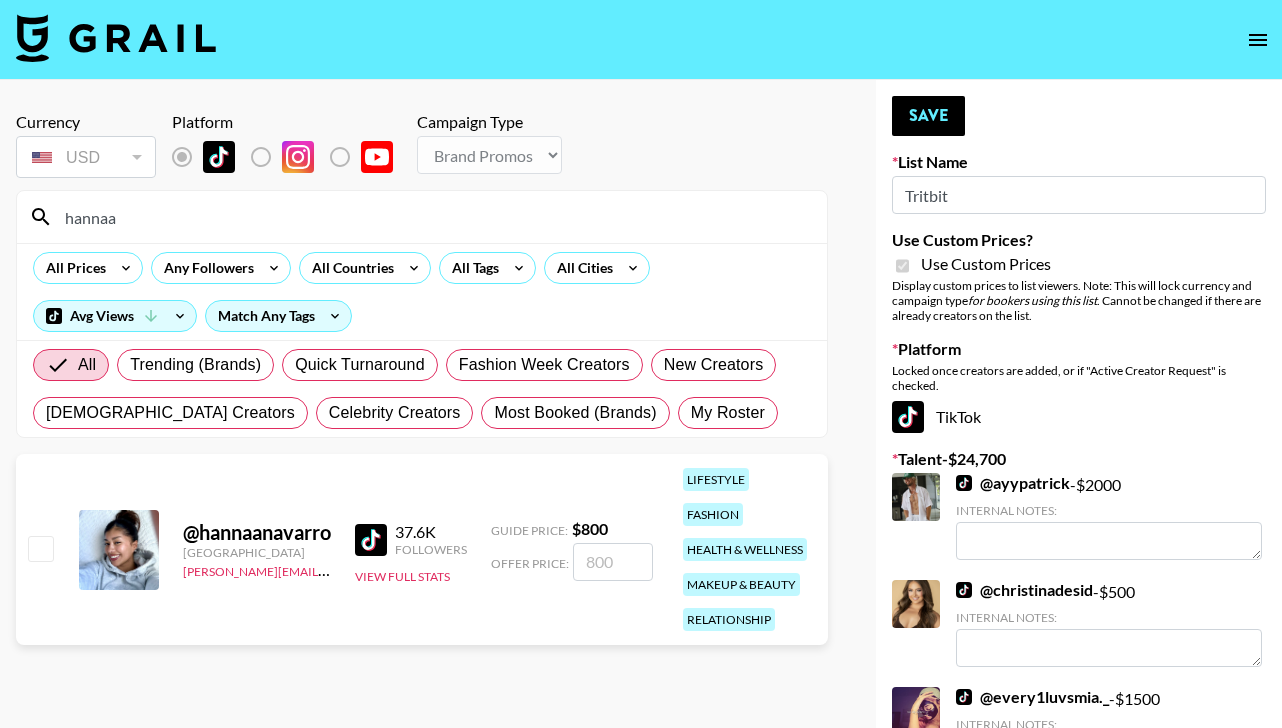 checkbox on "true" 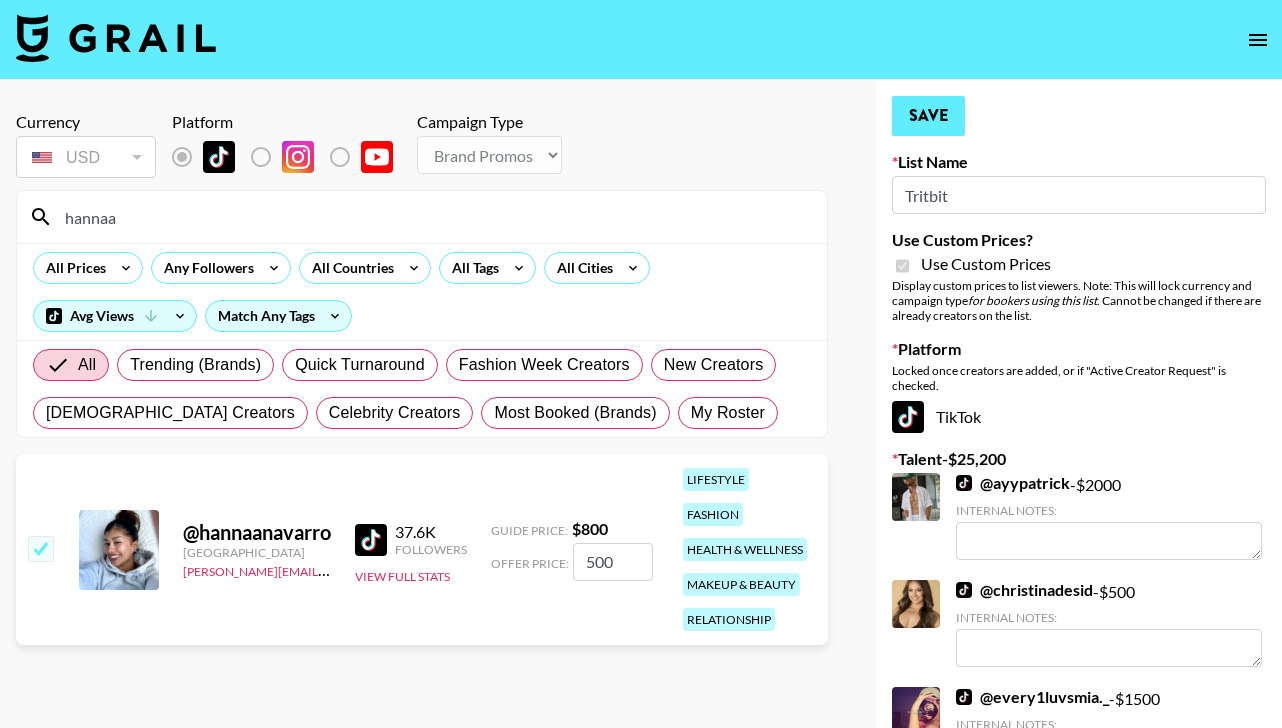 type on "500" 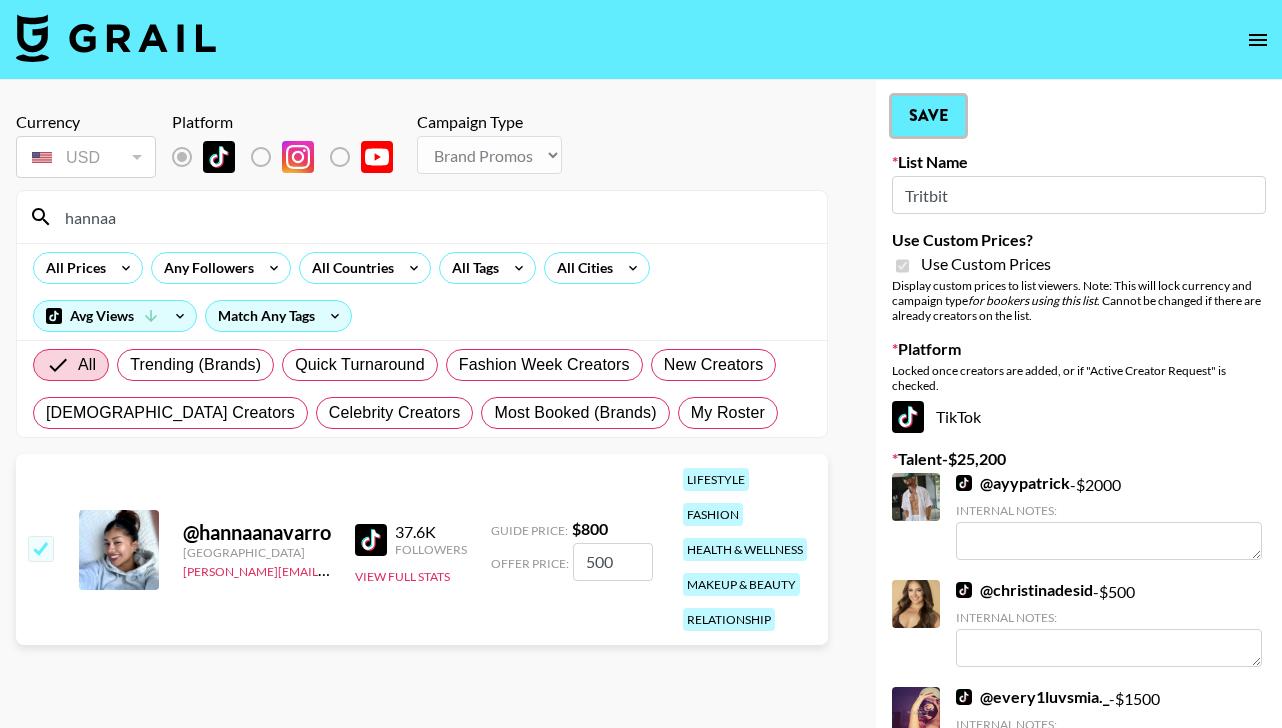 click on "Save" at bounding box center [928, 116] 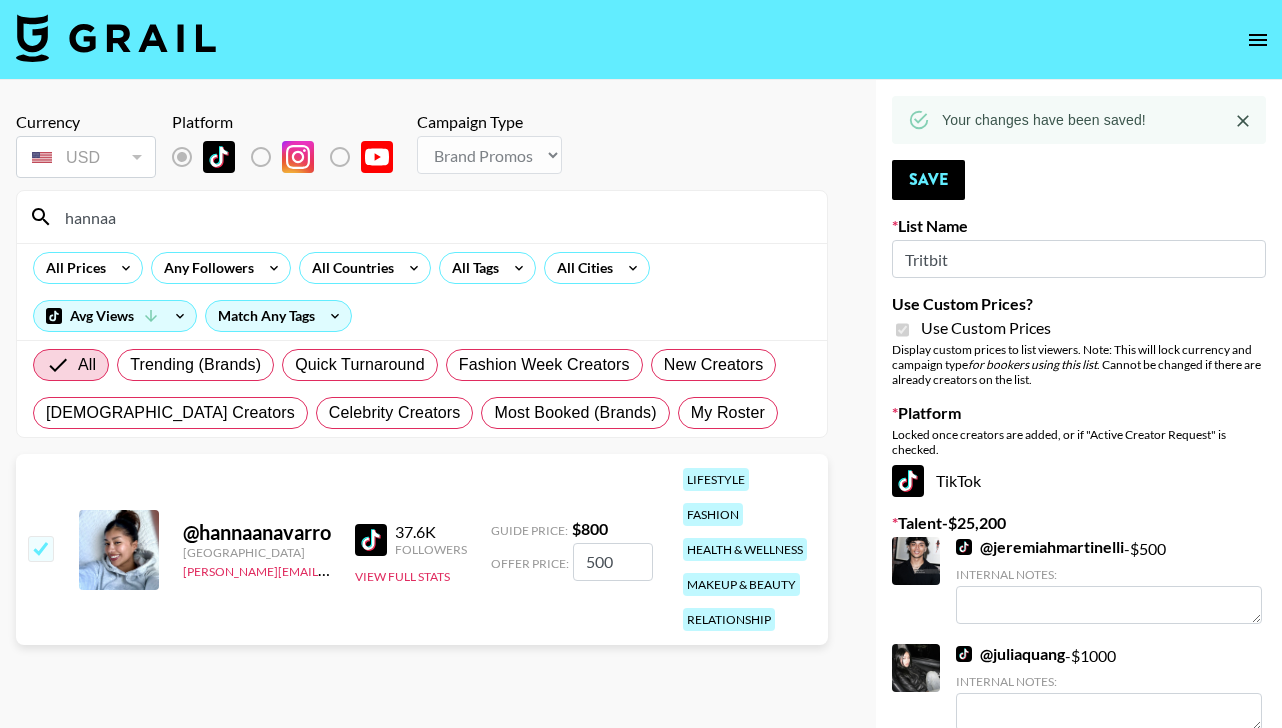 drag, startPoint x: 192, startPoint y: 229, endPoint x: 27, endPoint y: 221, distance: 165.19383 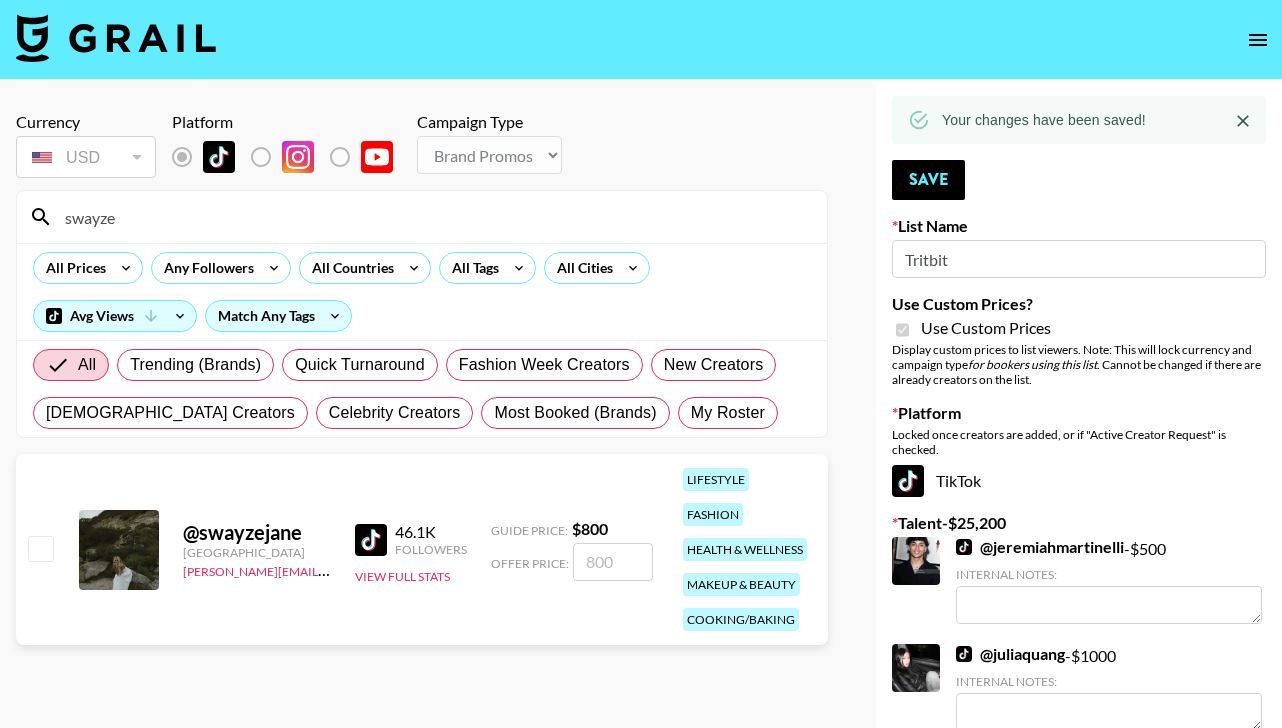 type on "swayze" 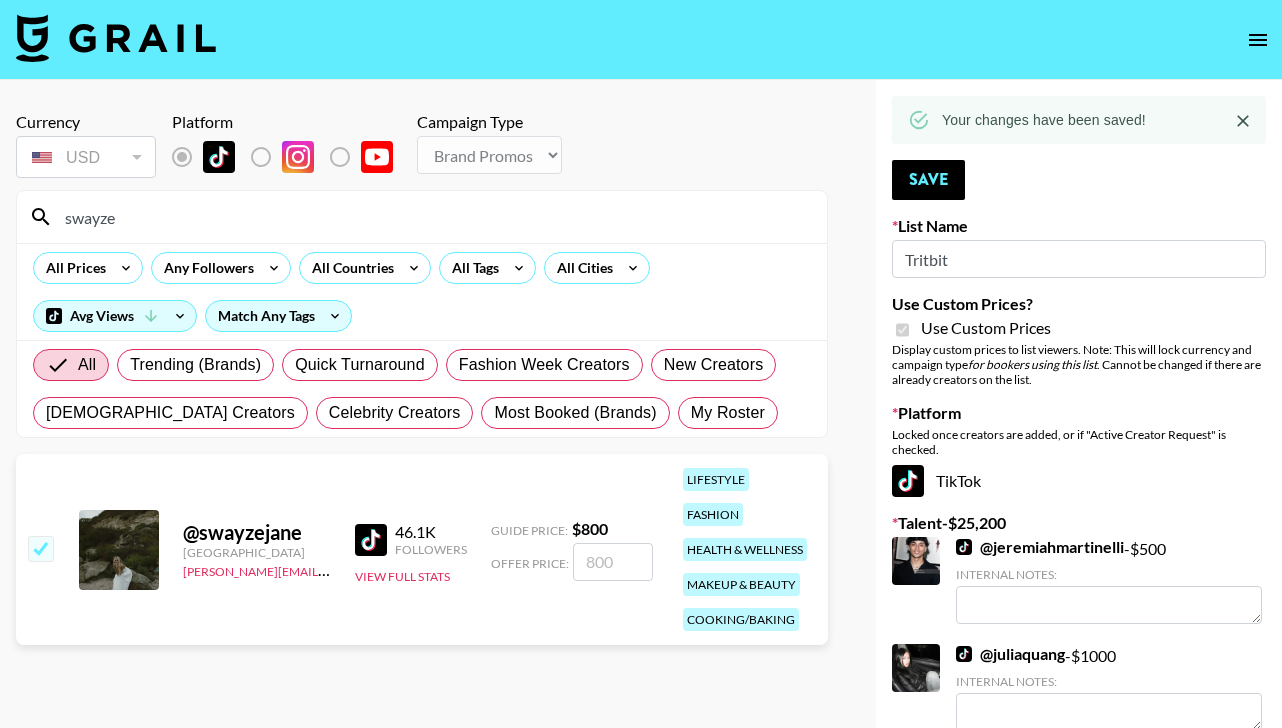checkbox on "true" 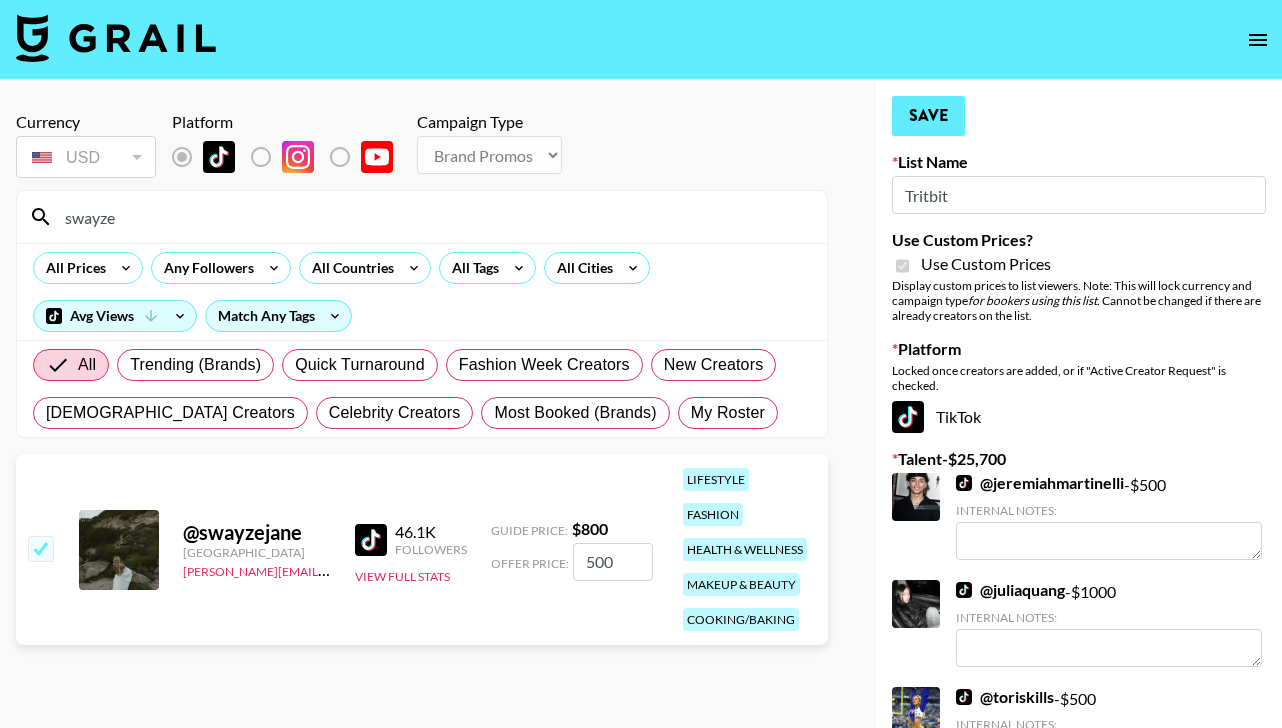 type on "500" 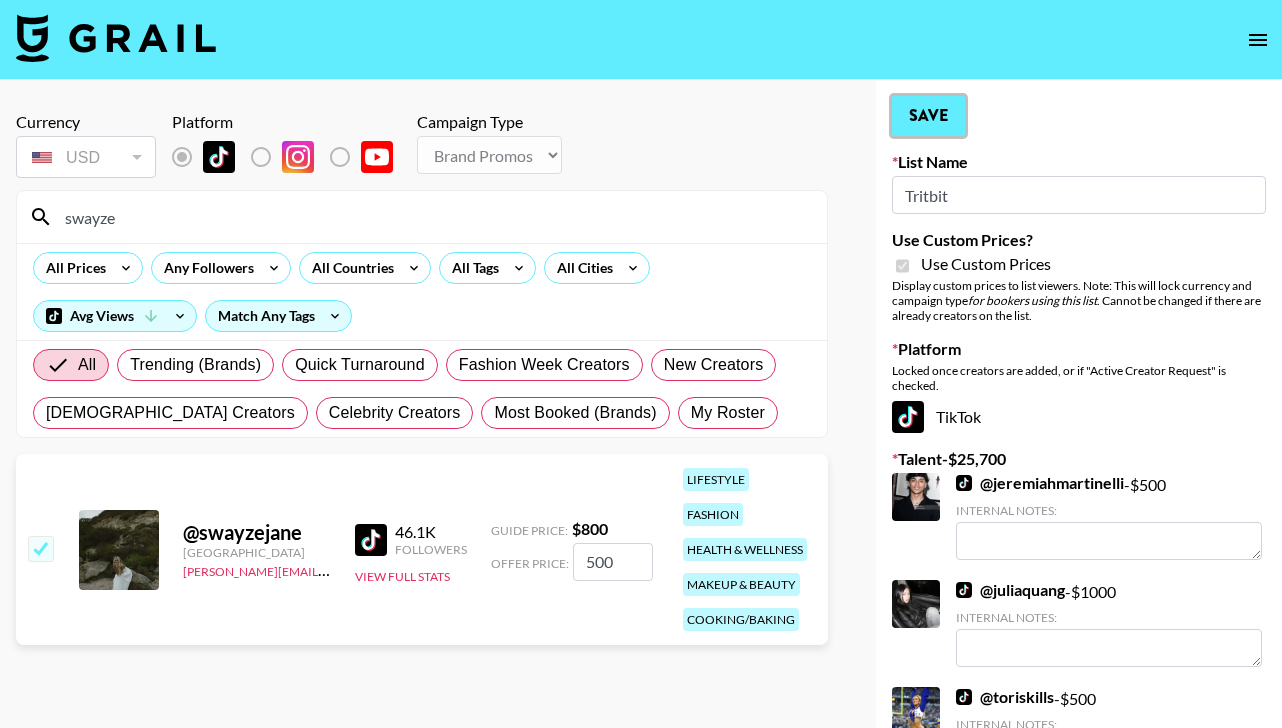 click on "Save" at bounding box center [928, 116] 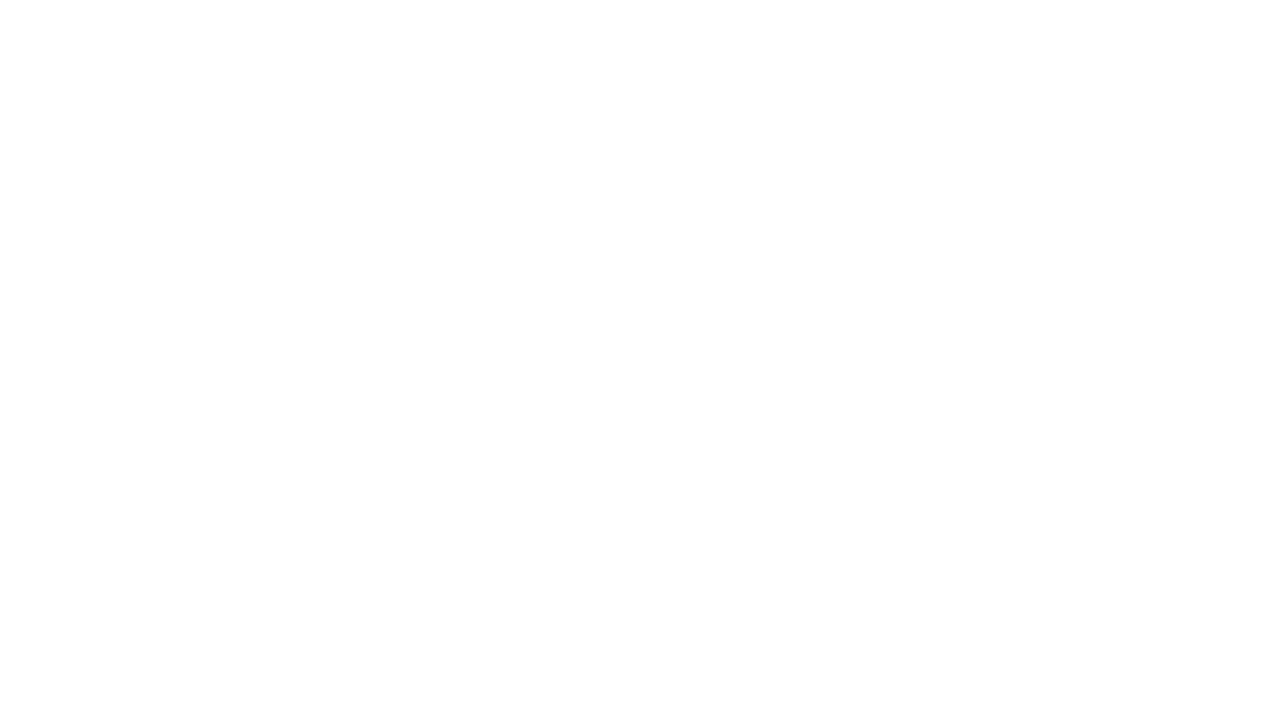 scroll, scrollTop: 0, scrollLeft: 0, axis: both 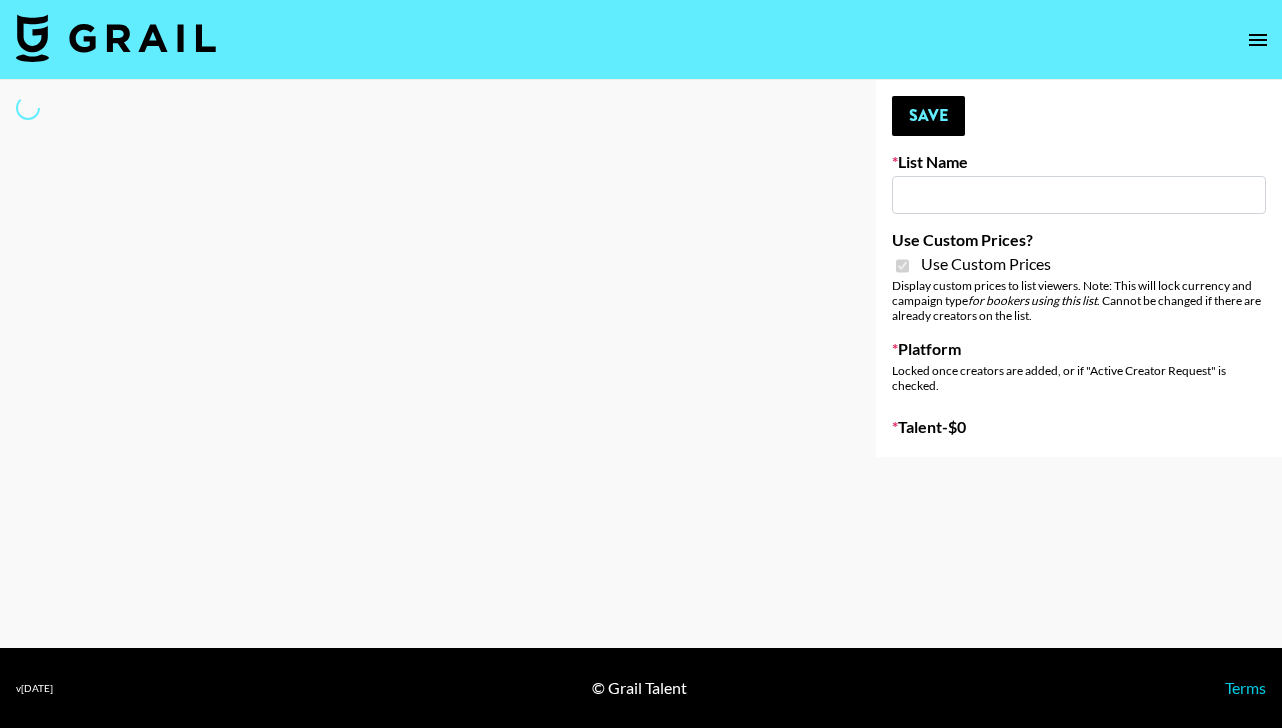 select on "Brand" 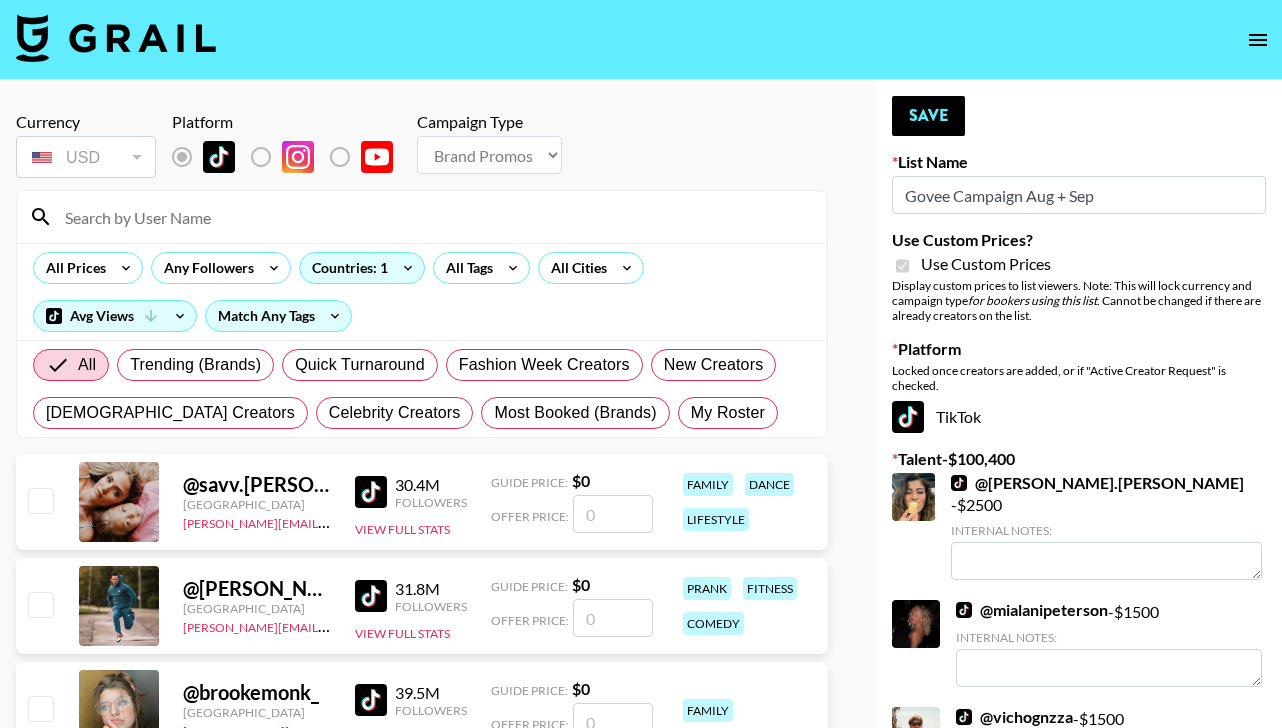 type on "Govee Campaign Aug + Sep" 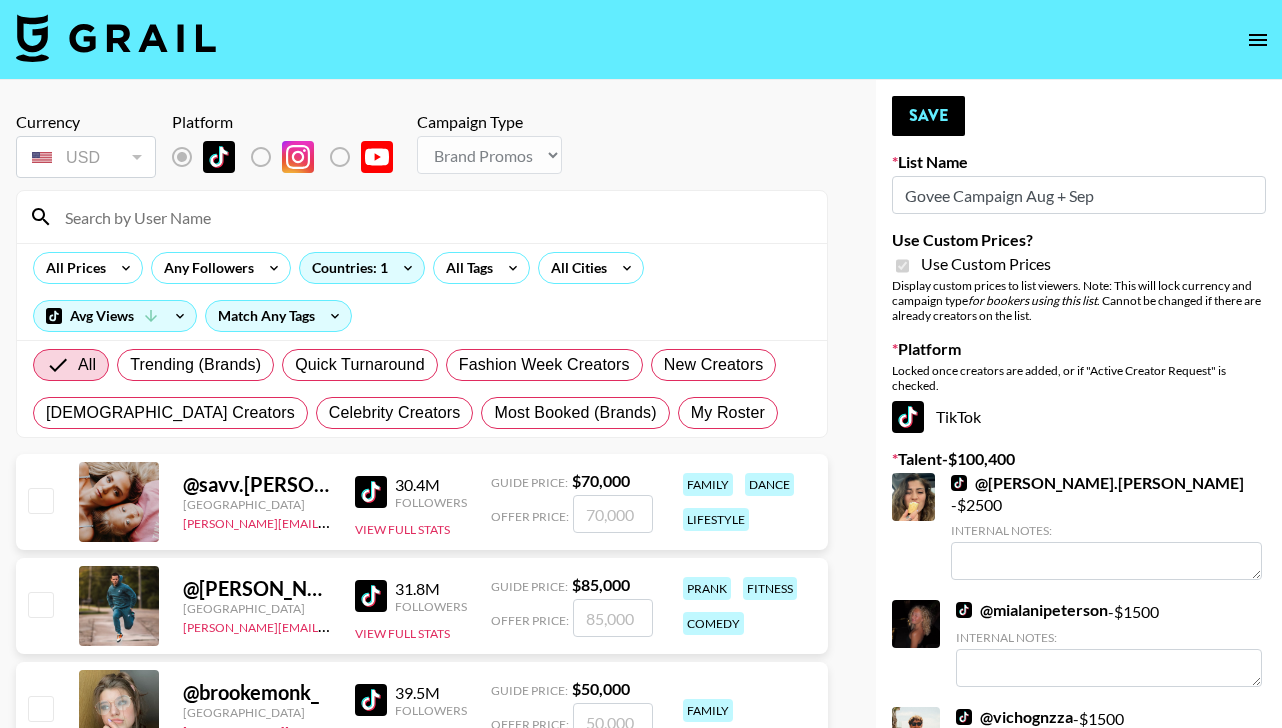click at bounding box center (434, 217) 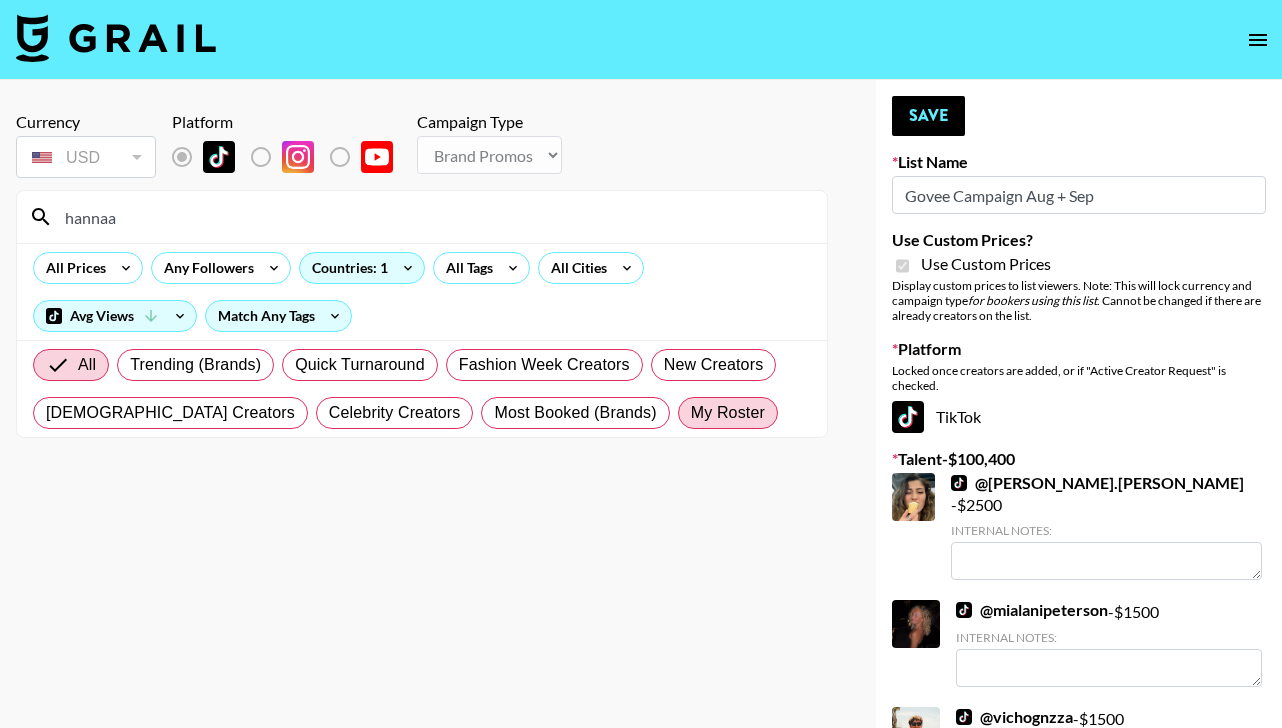 click on "My Roster" at bounding box center (728, 413) 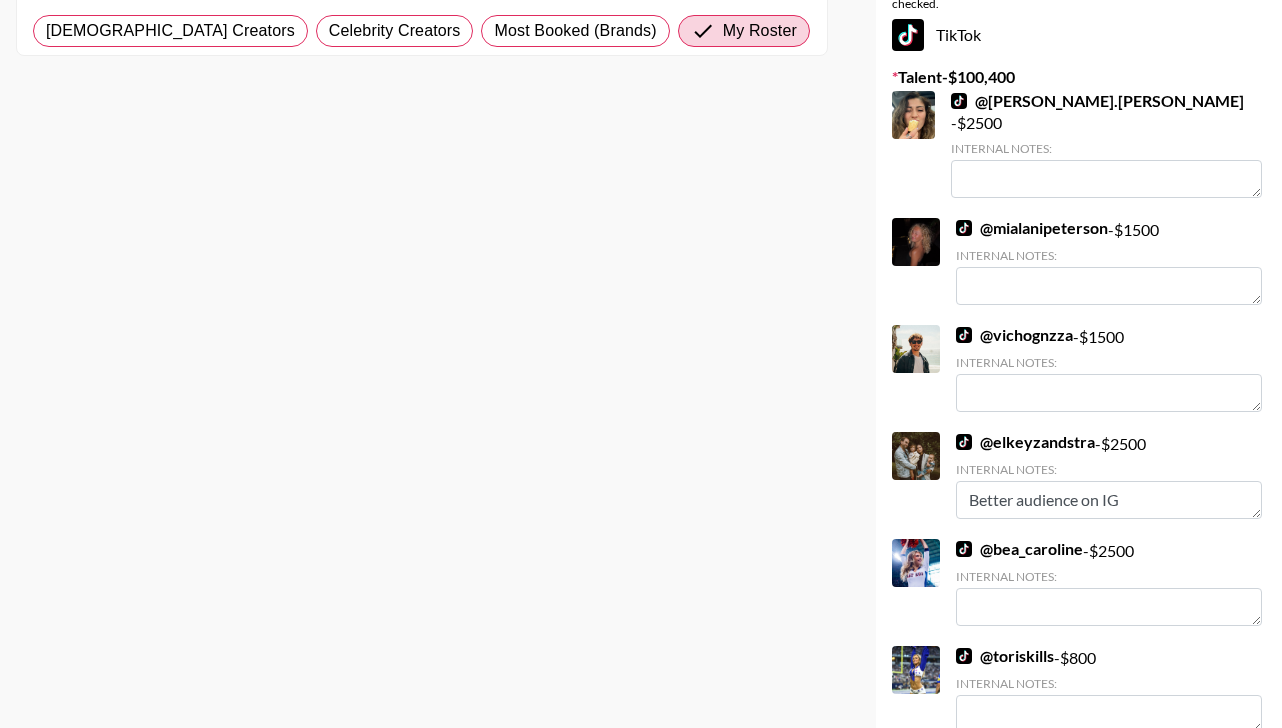 scroll, scrollTop: 0, scrollLeft: 0, axis: both 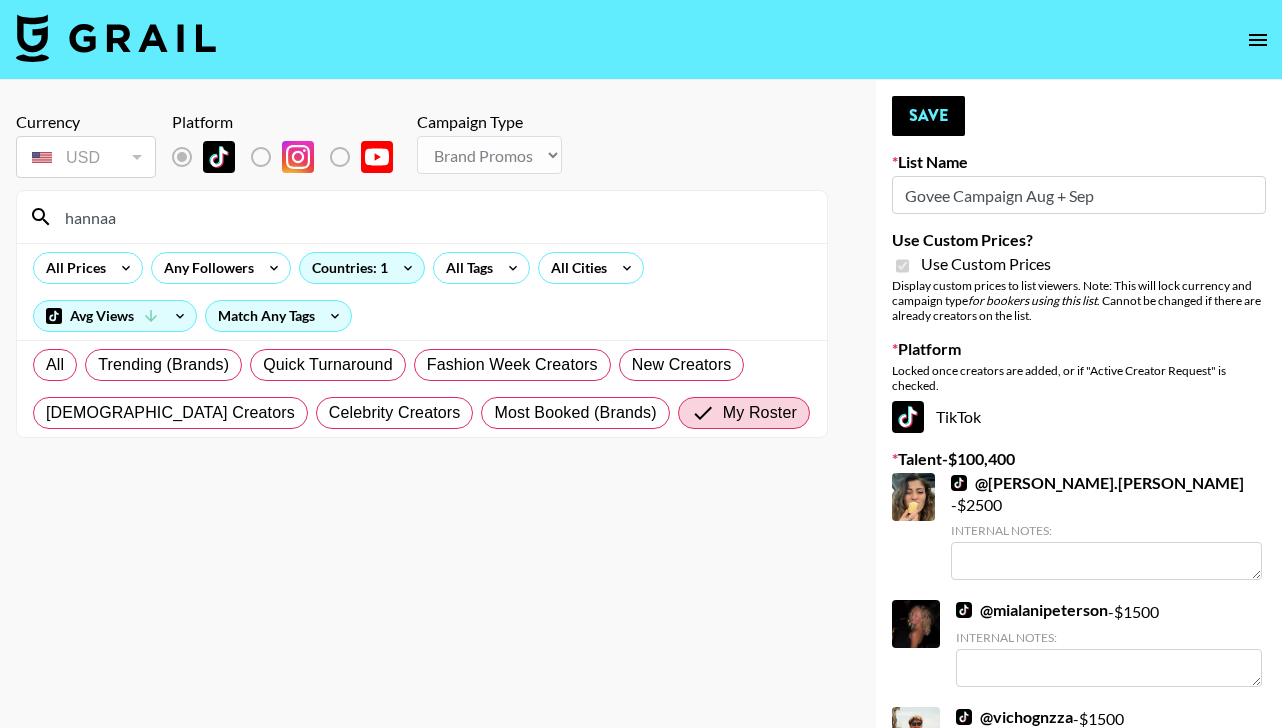 click on "hannaa" at bounding box center (434, 217) 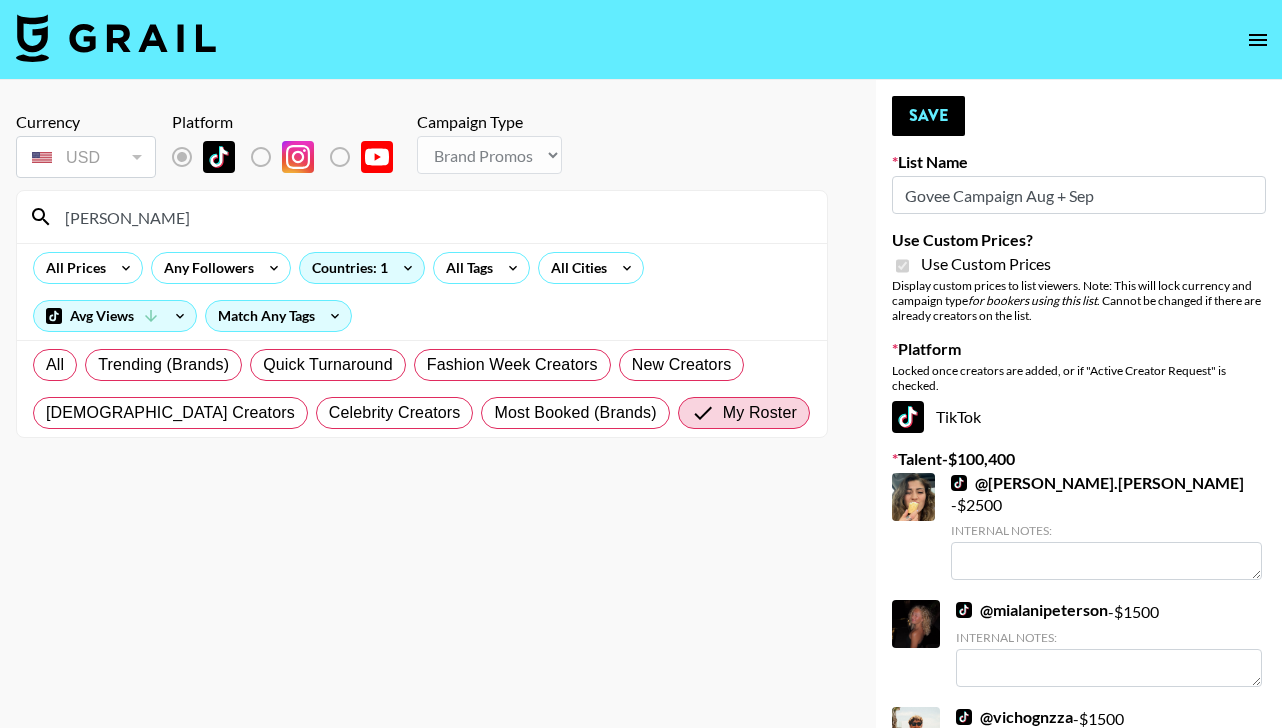 type on "hannaa" 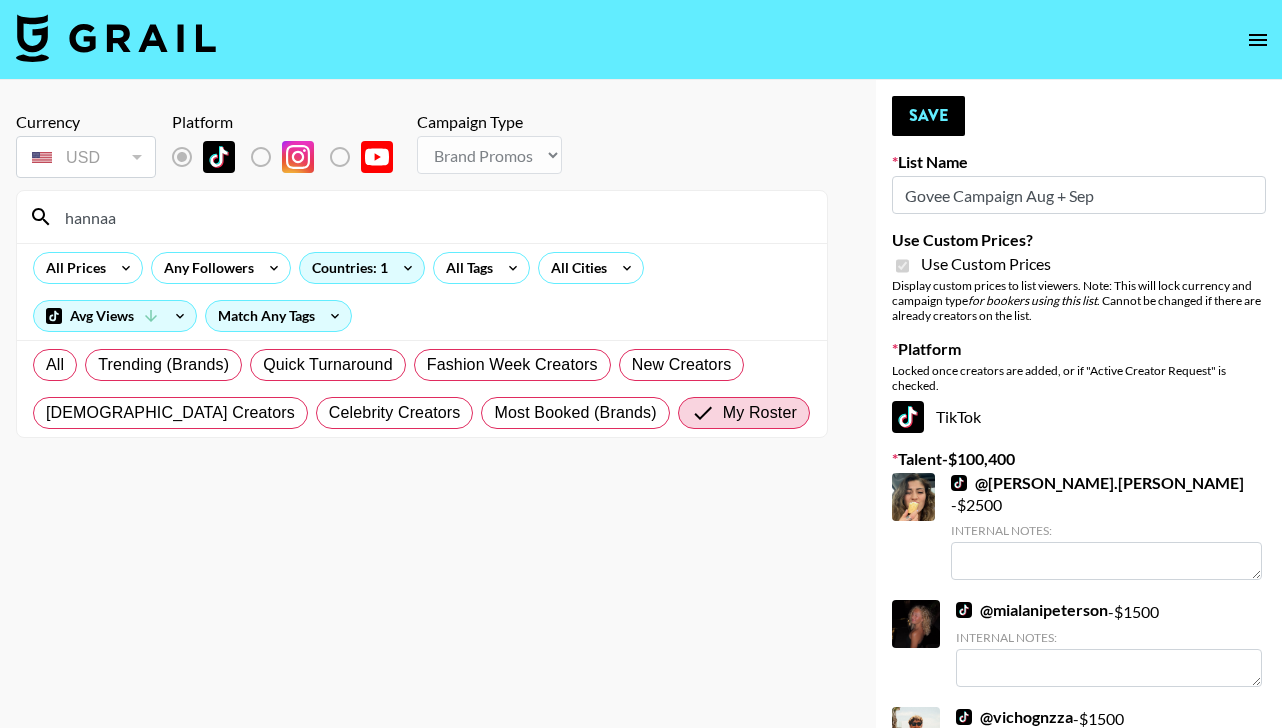 drag, startPoint x: 143, startPoint y: 214, endPoint x: -37, endPoint y: 202, distance: 180.39955 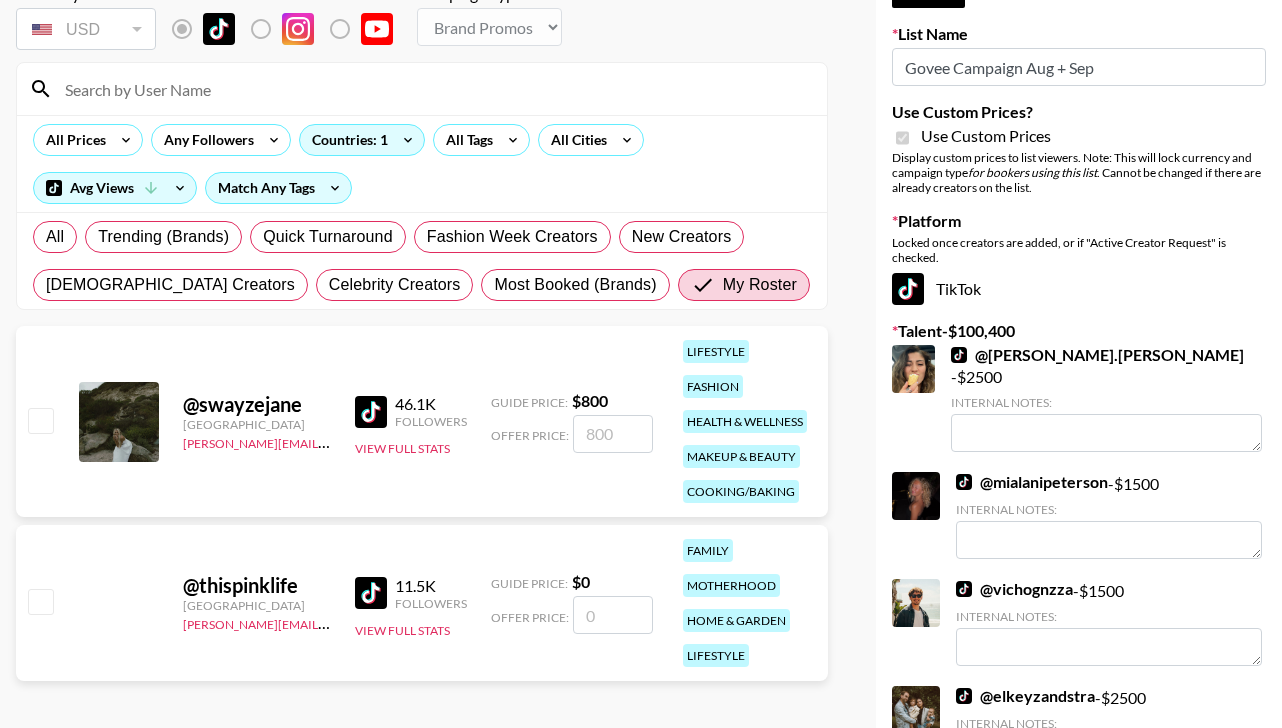 scroll, scrollTop: 129, scrollLeft: 0, axis: vertical 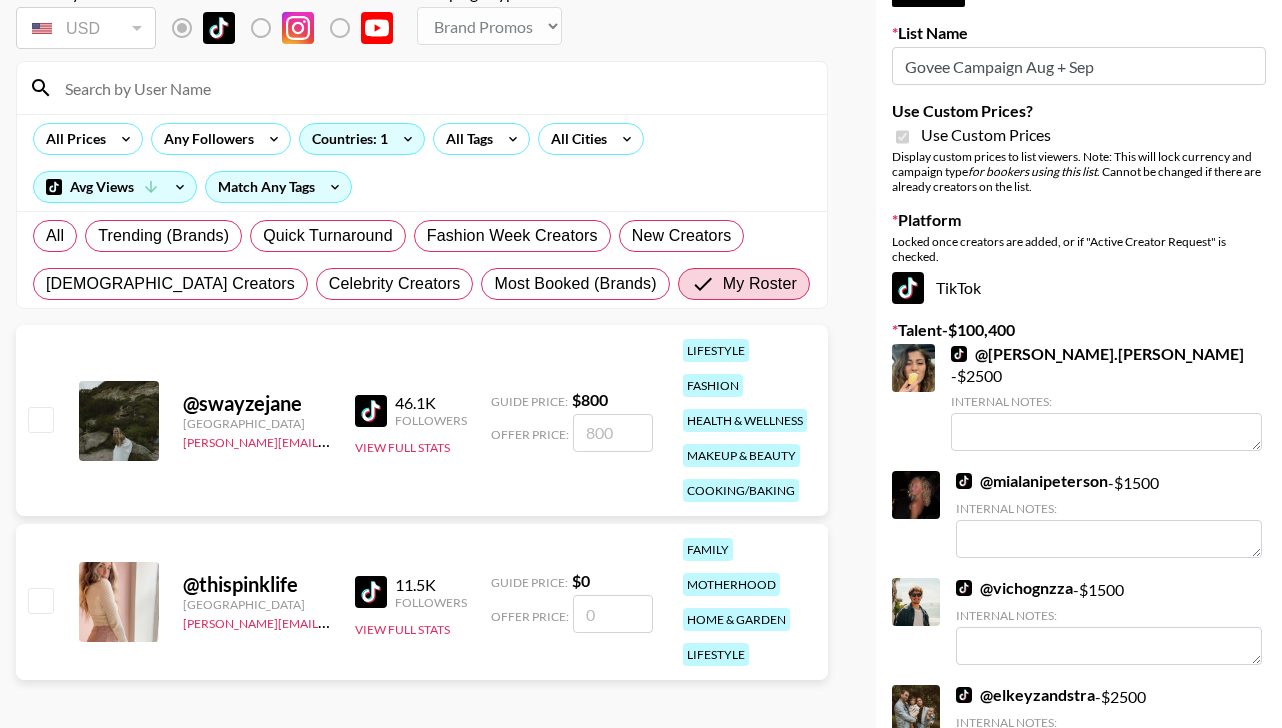 type 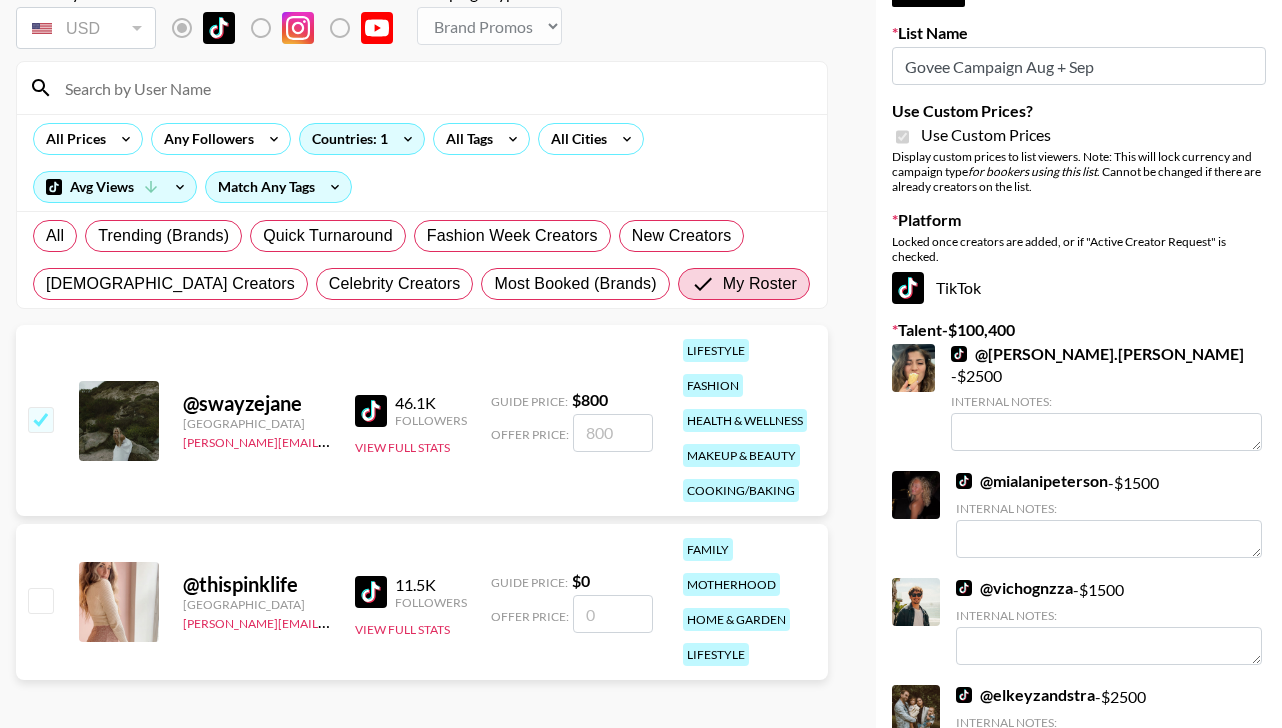 checkbox on "true" 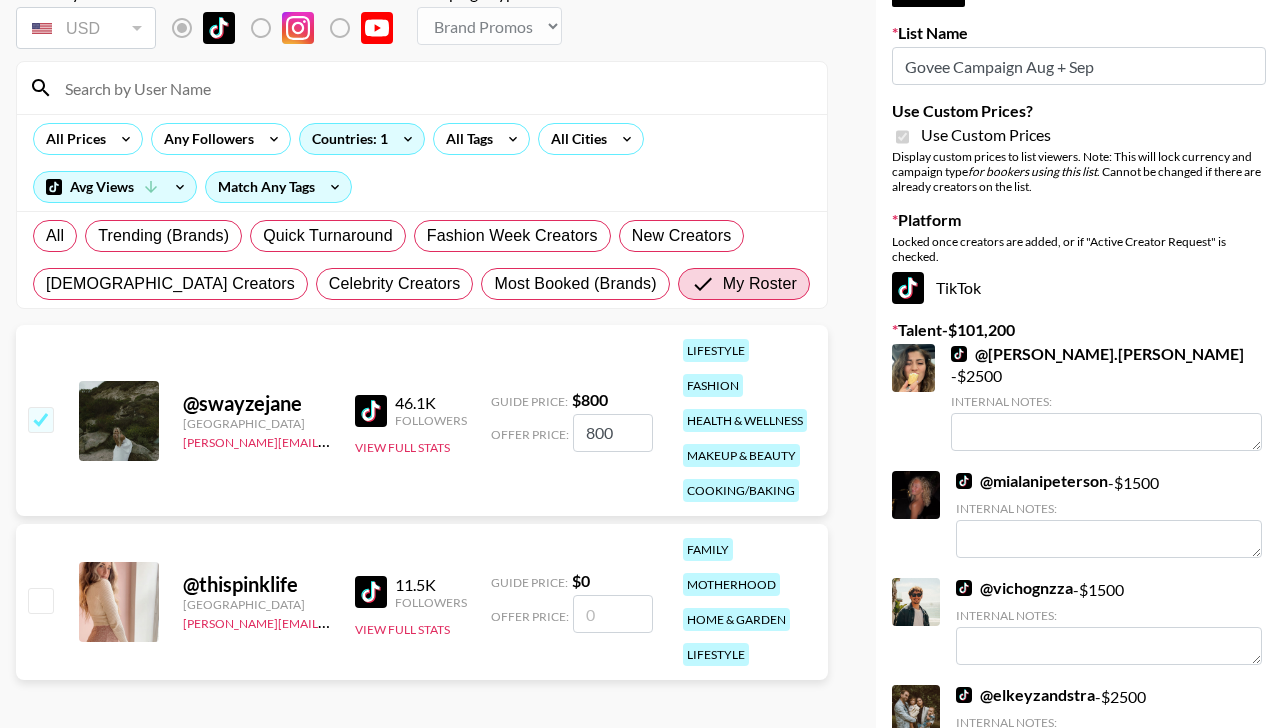 click on "800" at bounding box center [613, 433] 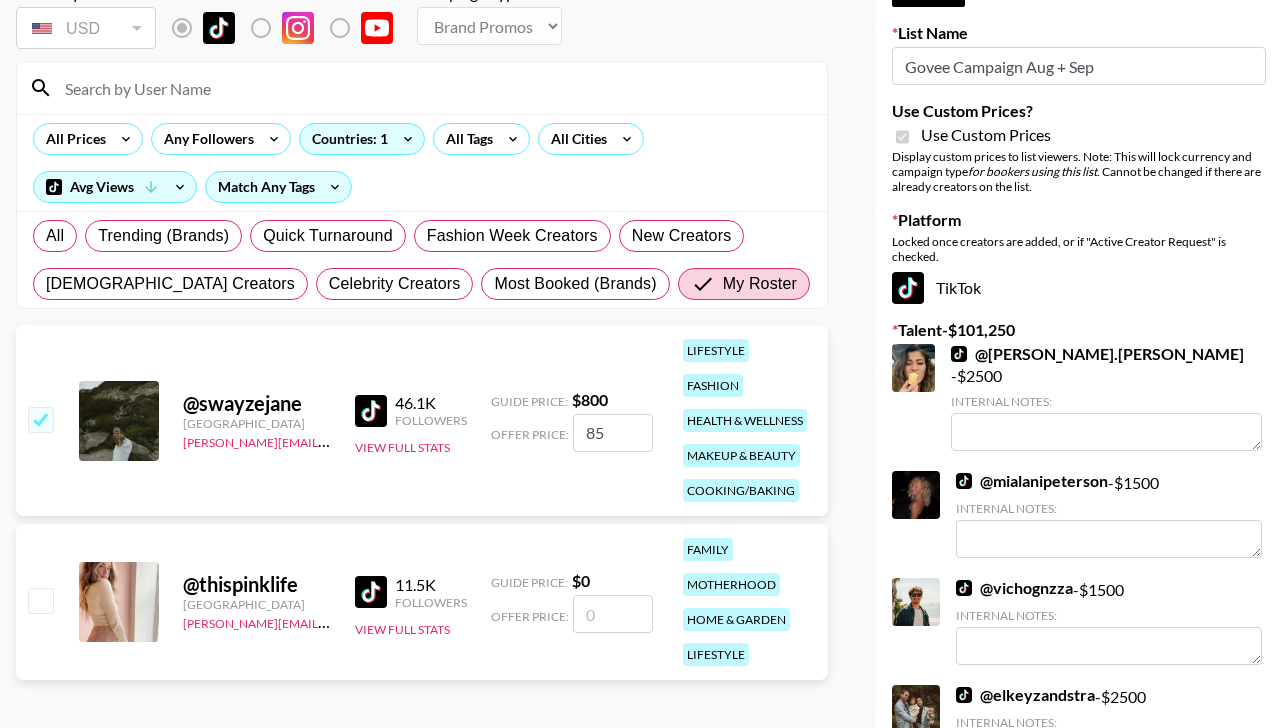 type on "8" 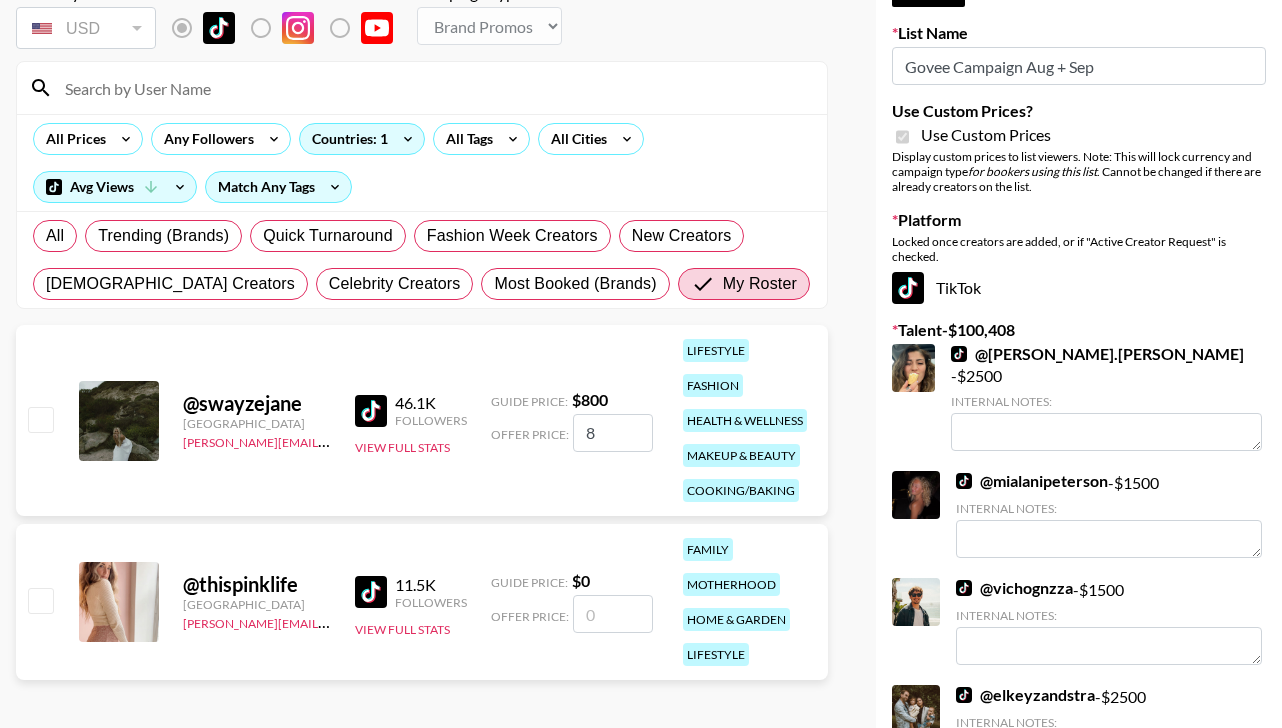 checkbox on "false" 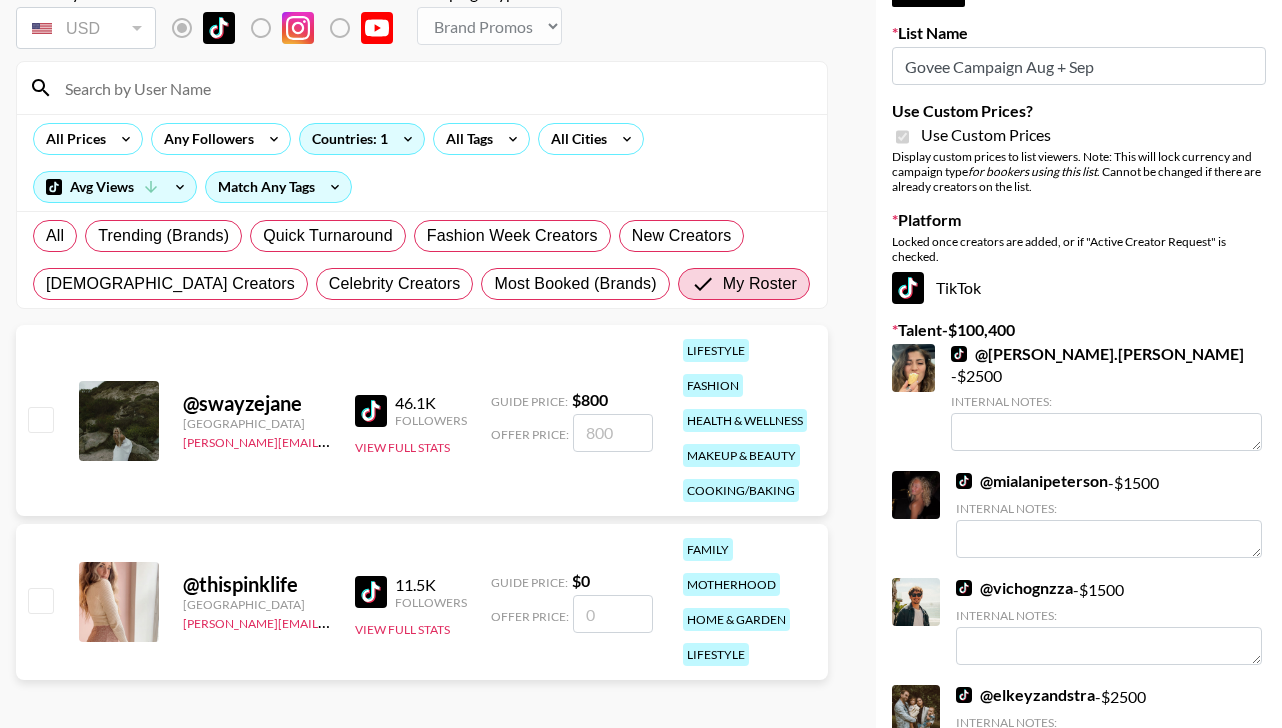 checkbox on "true" 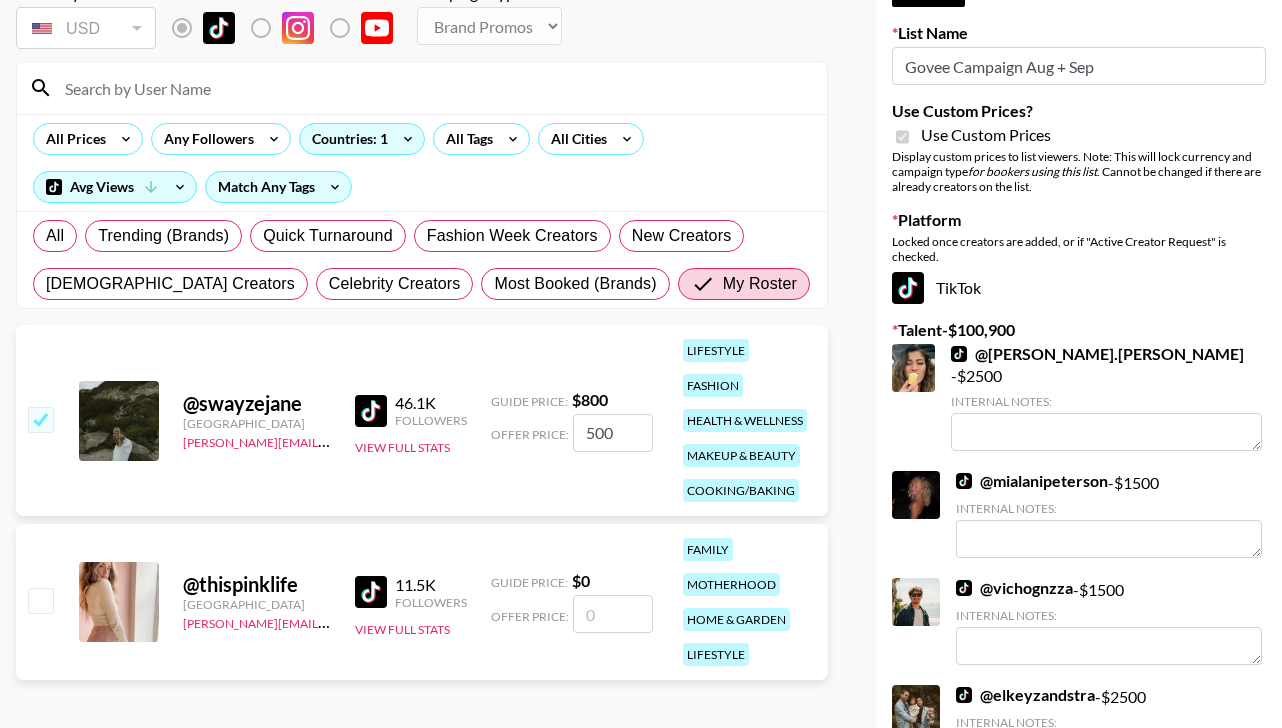 scroll, scrollTop: 0, scrollLeft: 0, axis: both 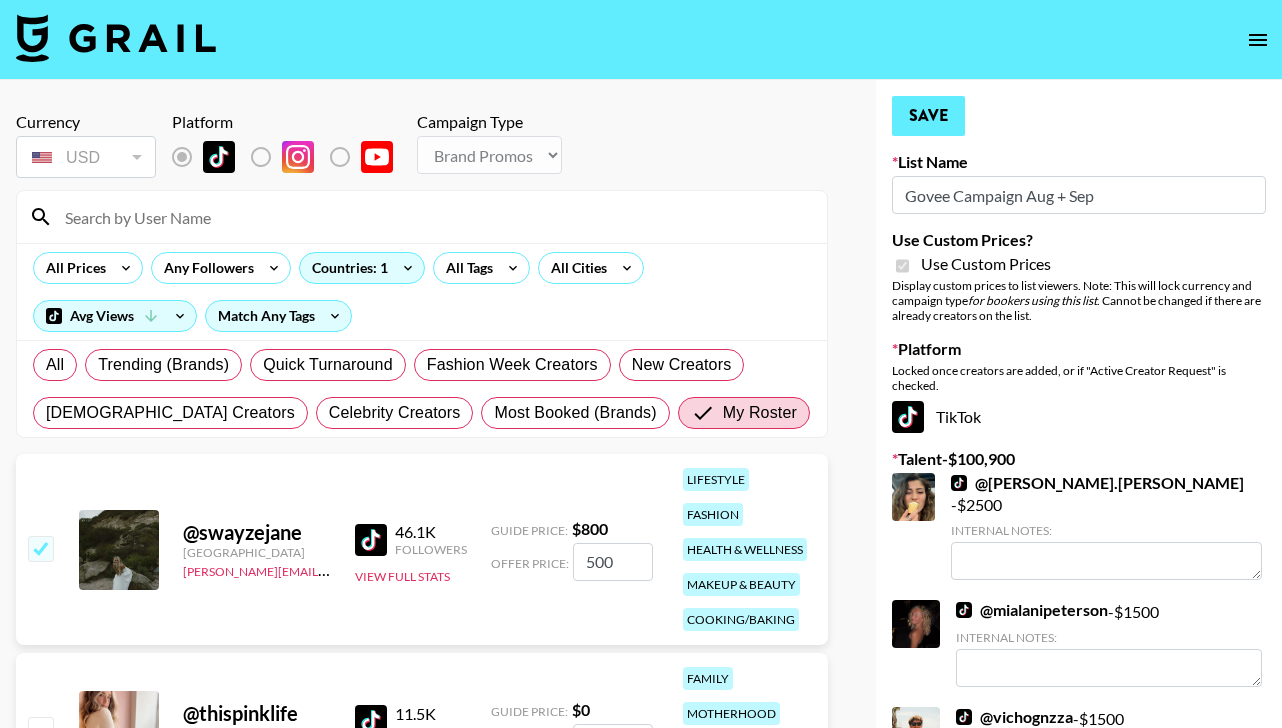 type on "500" 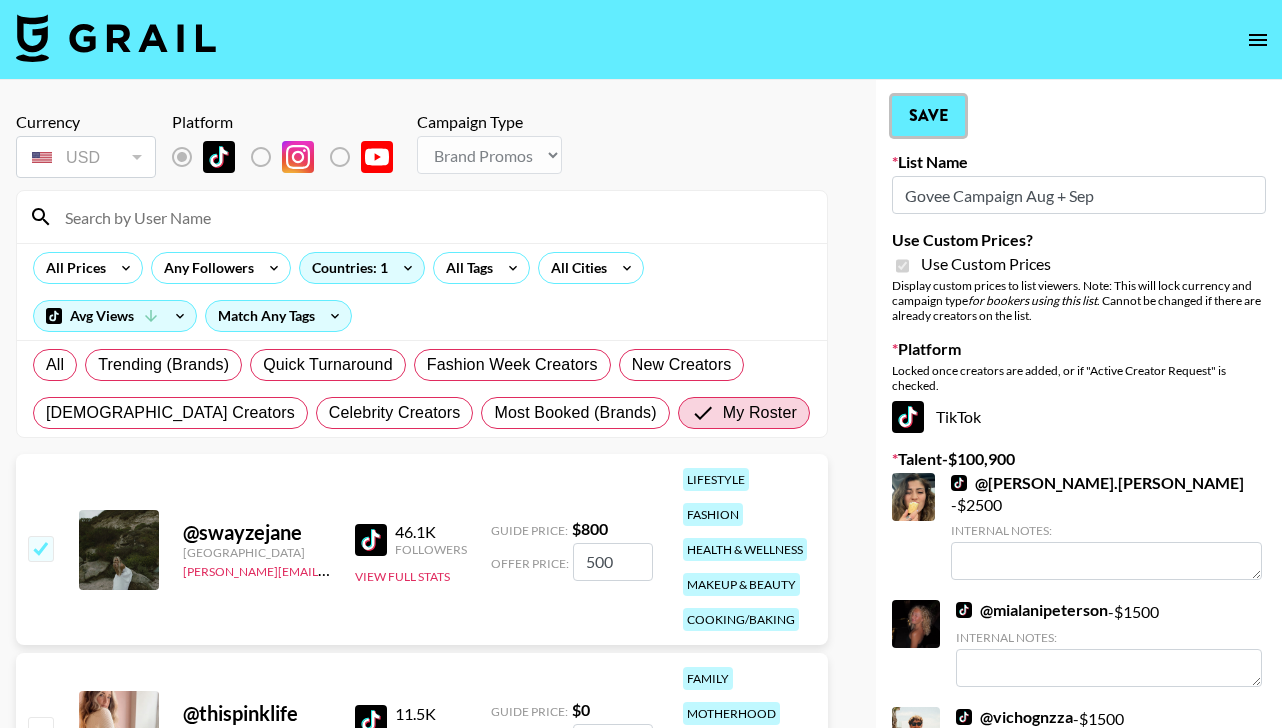 click on "Save" at bounding box center (928, 116) 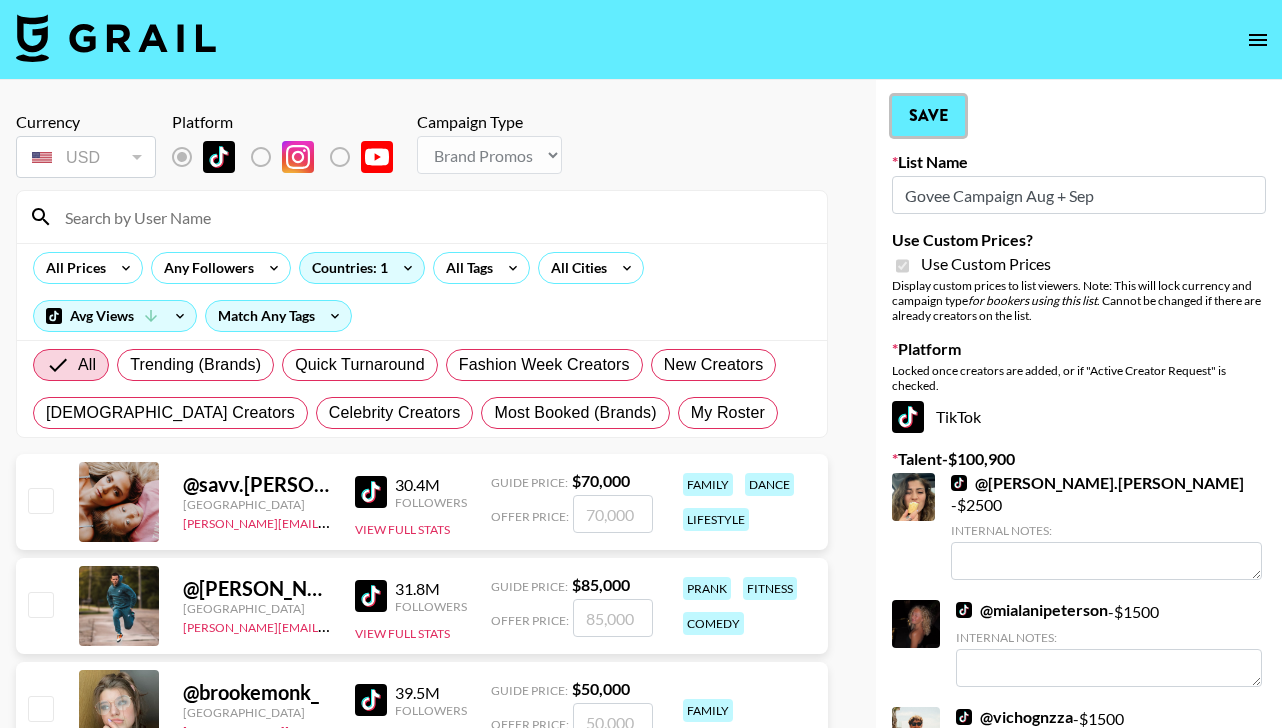 radio on "true" 